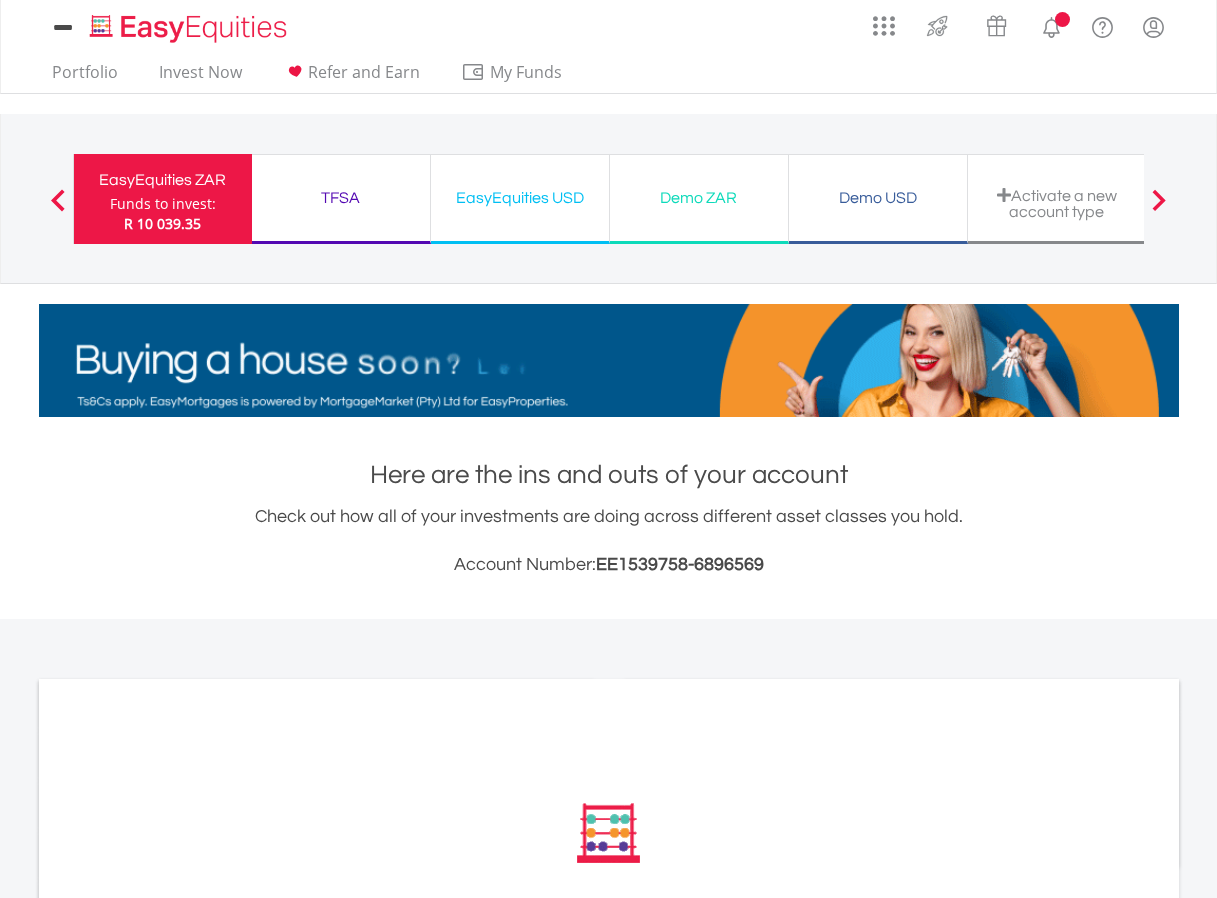 scroll, scrollTop: 0, scrollLeft: 0, axis: both 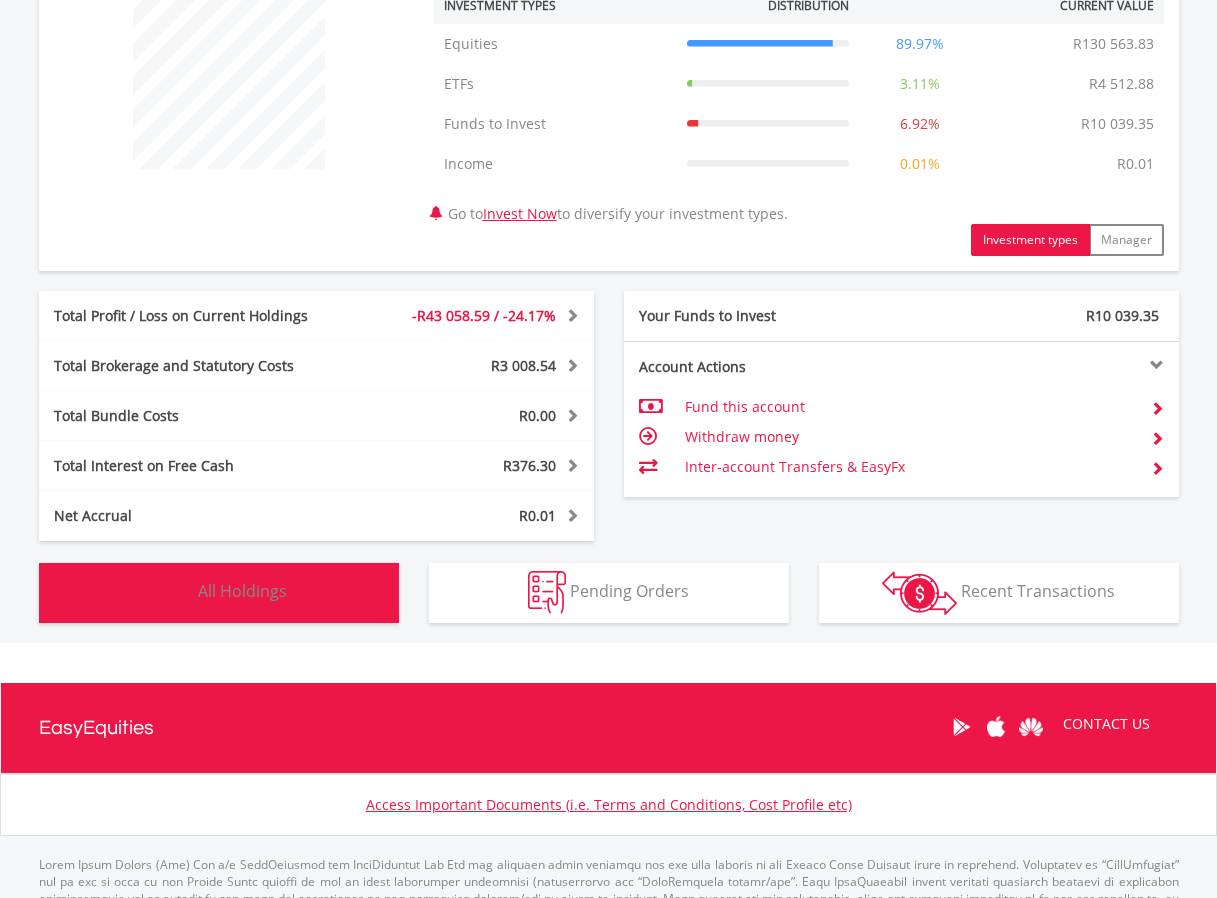 click on "Holdings
All Holdings" at bounding box center (219, 593) 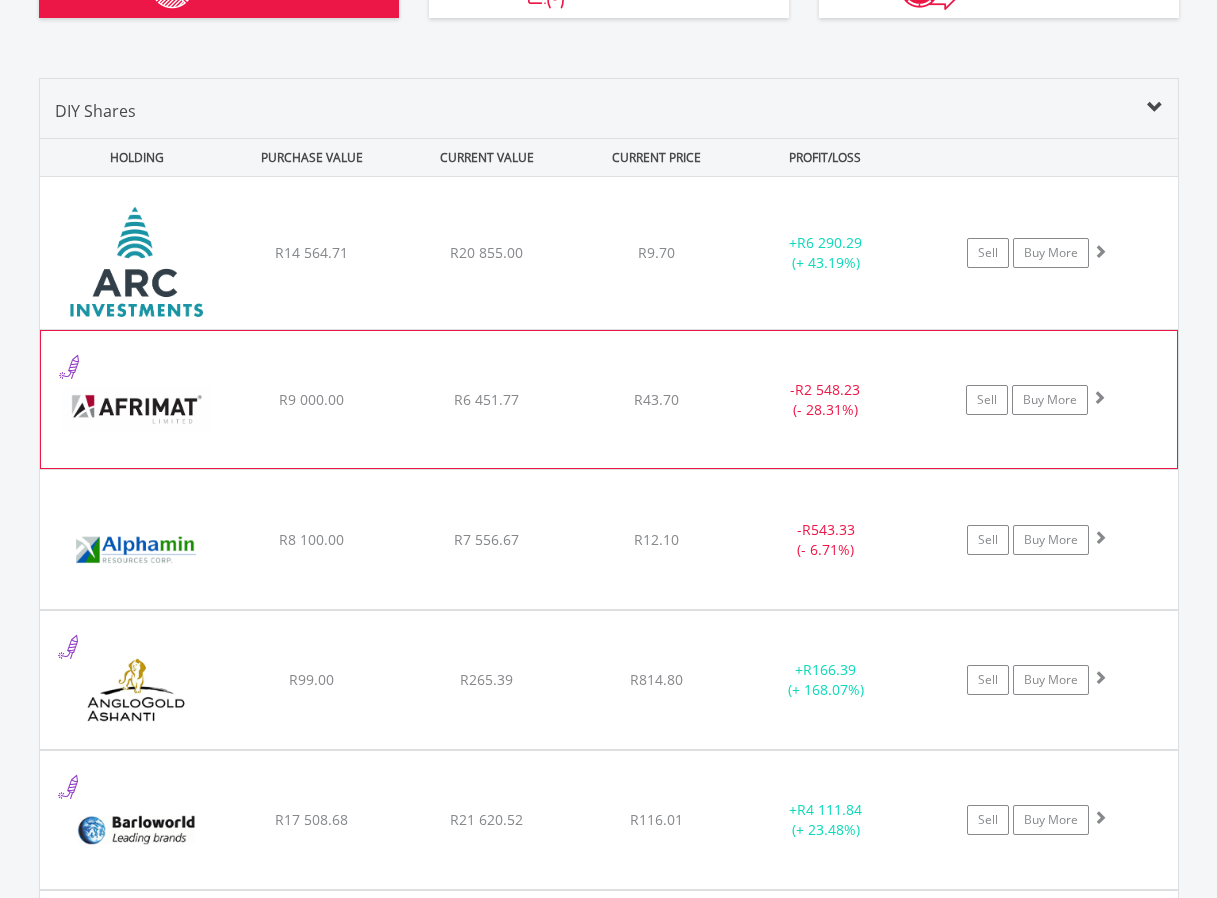 scroll, scrollTop: 1283, scrollLeft: 0, axis: vertical 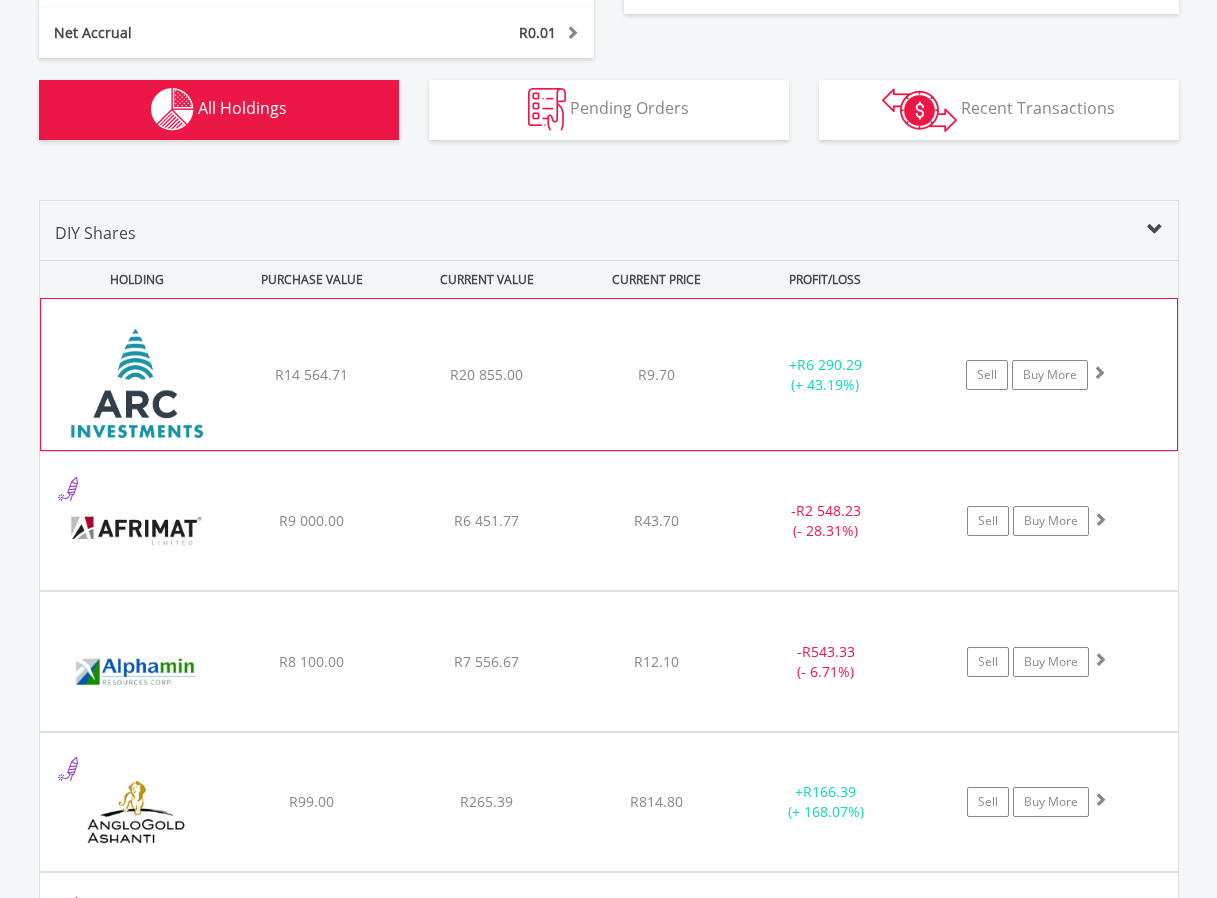 click on "﻿
African Rainbow Capital Investments Limited
R14 564.71
R20 855.00
R9.70
+  R6 290.29 (+ 43.19%)
Sell
Buy More" at bounding box center [609, 374] 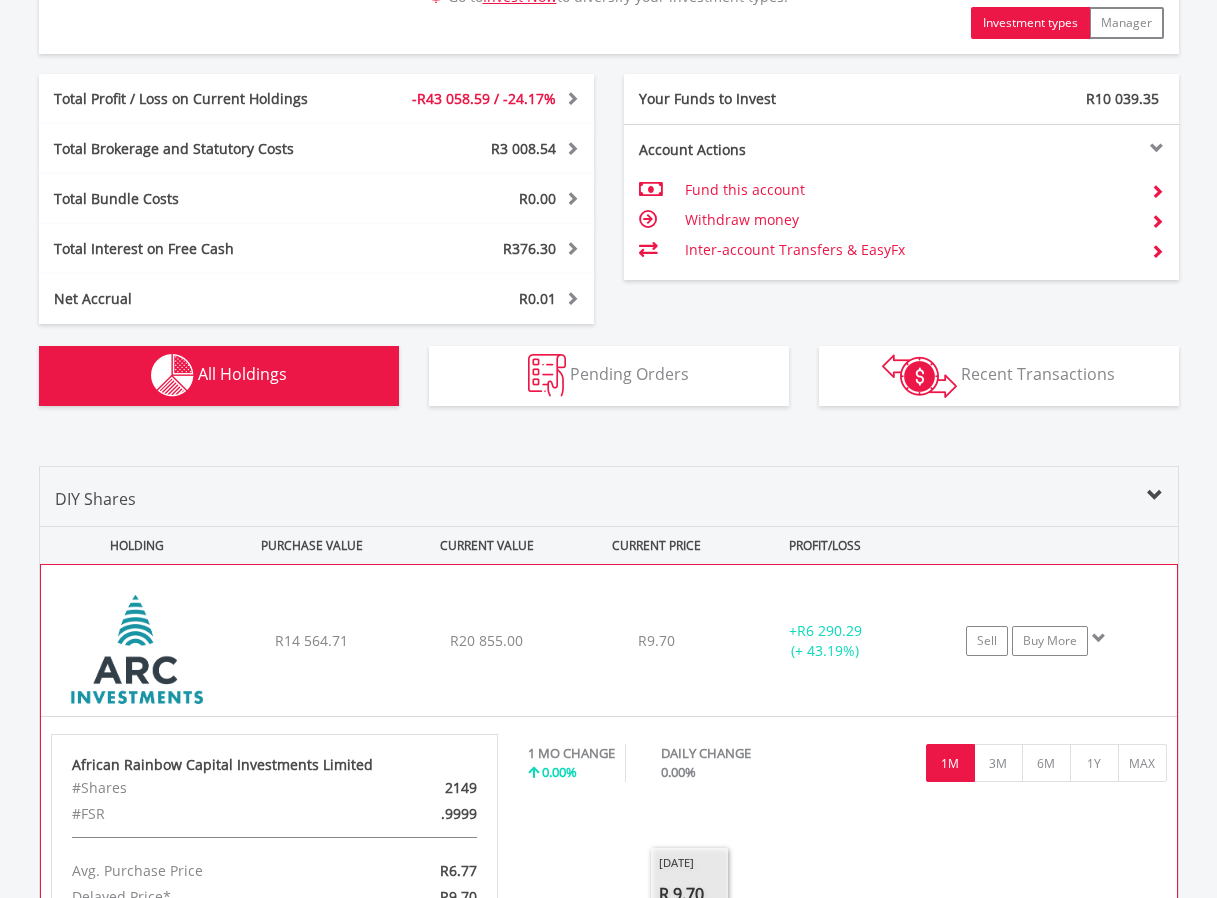scroll, scrollTop: 983, scrollLeft: 0, axis: vertical 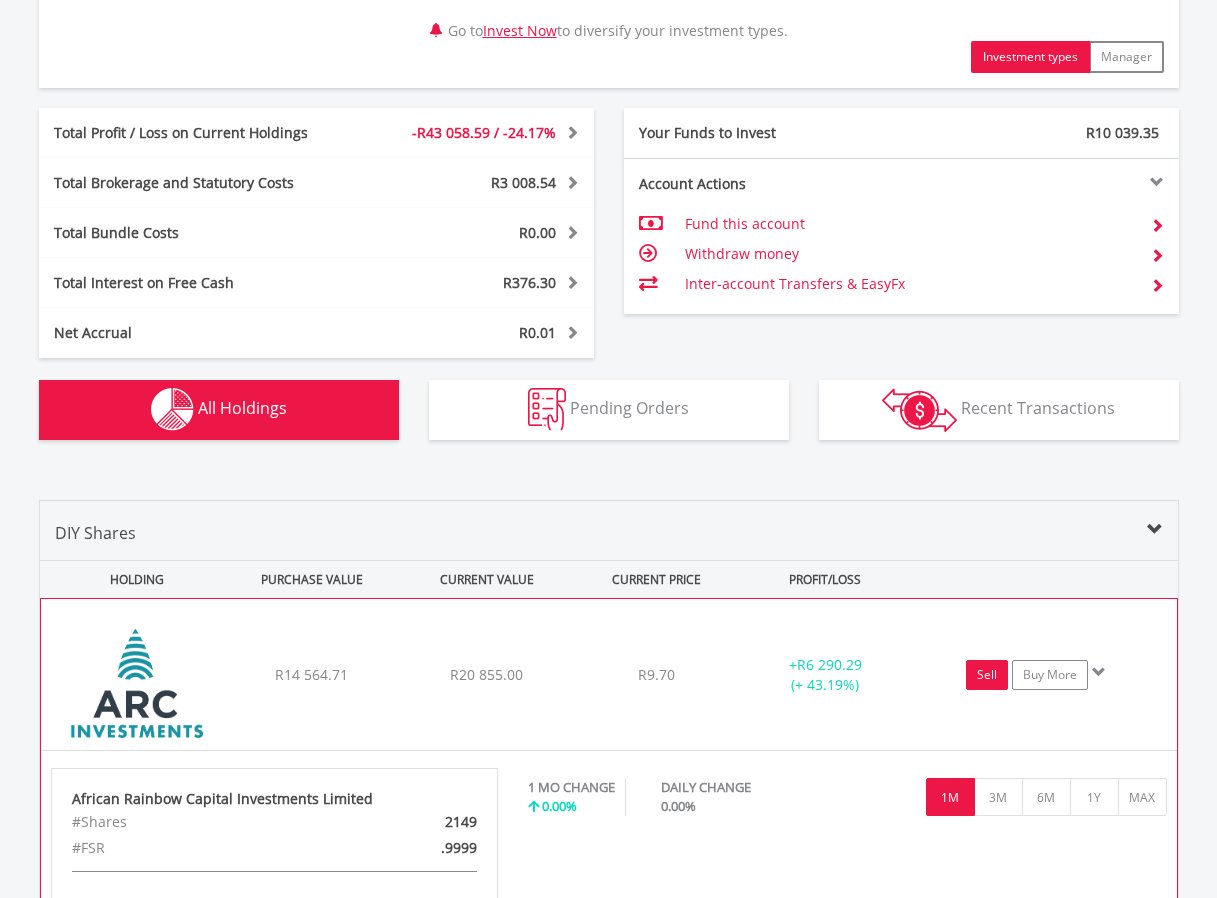 click on "Sell" at bounding box center (987, 675) 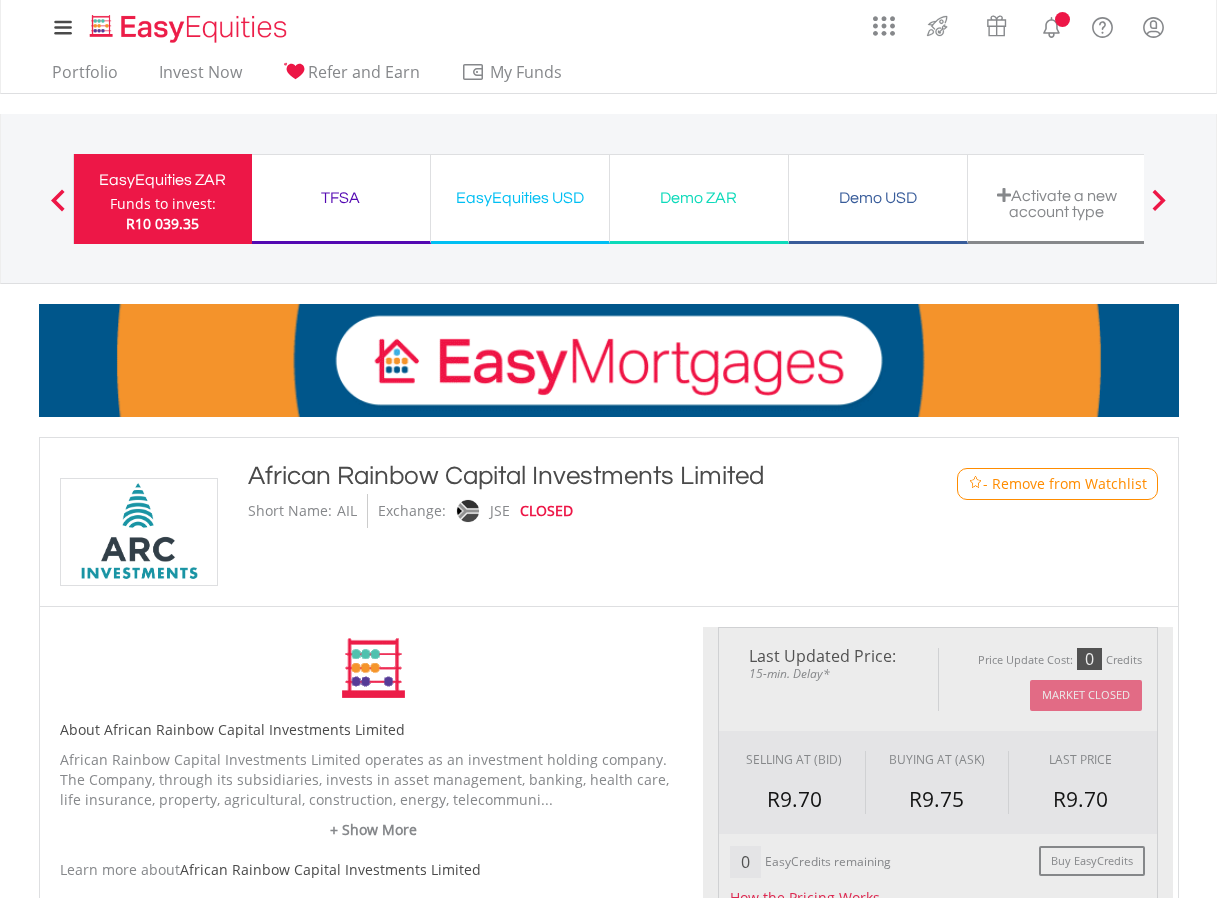 scroll, scrollTop: 400, scrollLeft: 0, axis: vertical 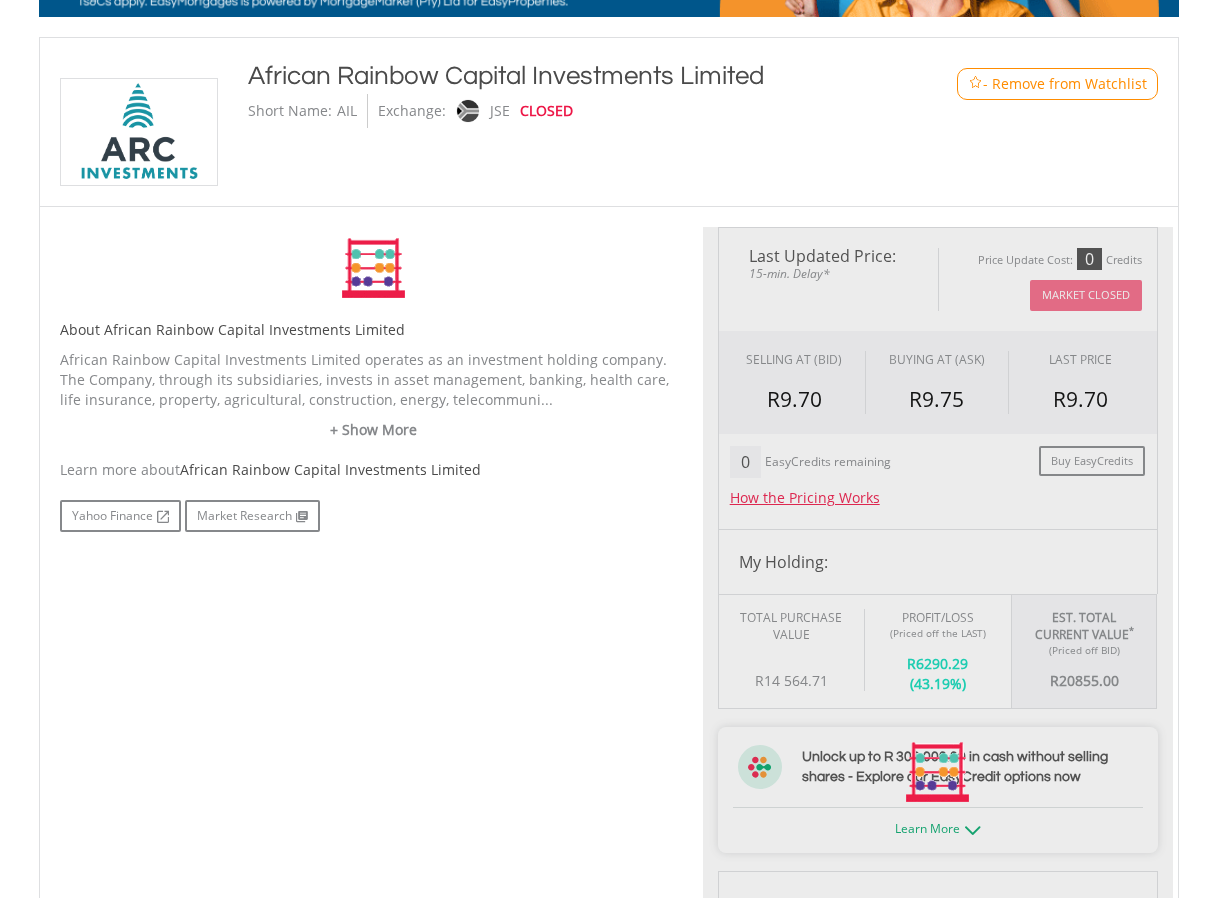 type on "********" 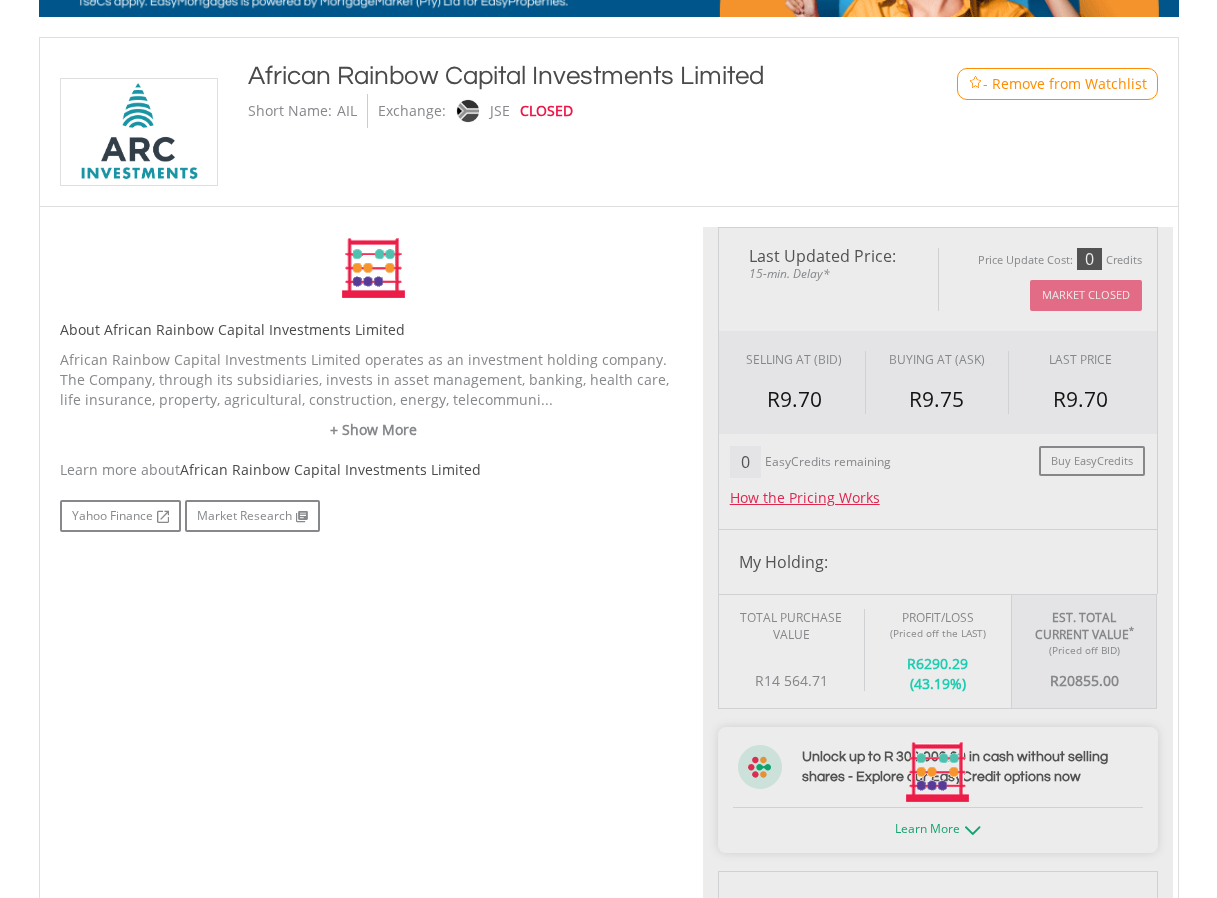 type on "******" 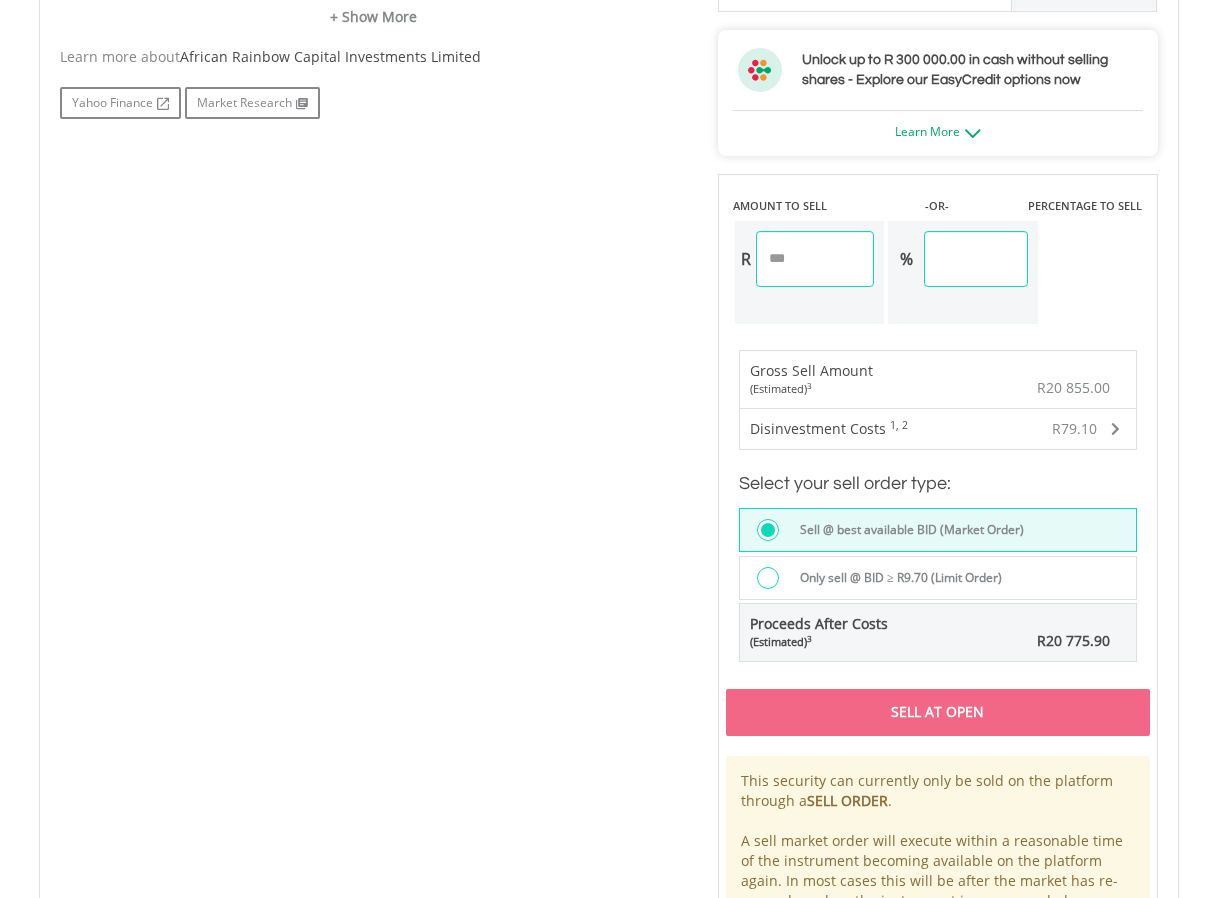 scroll, scrollTop: 1100, scrollLeft: 0, axis: vertical 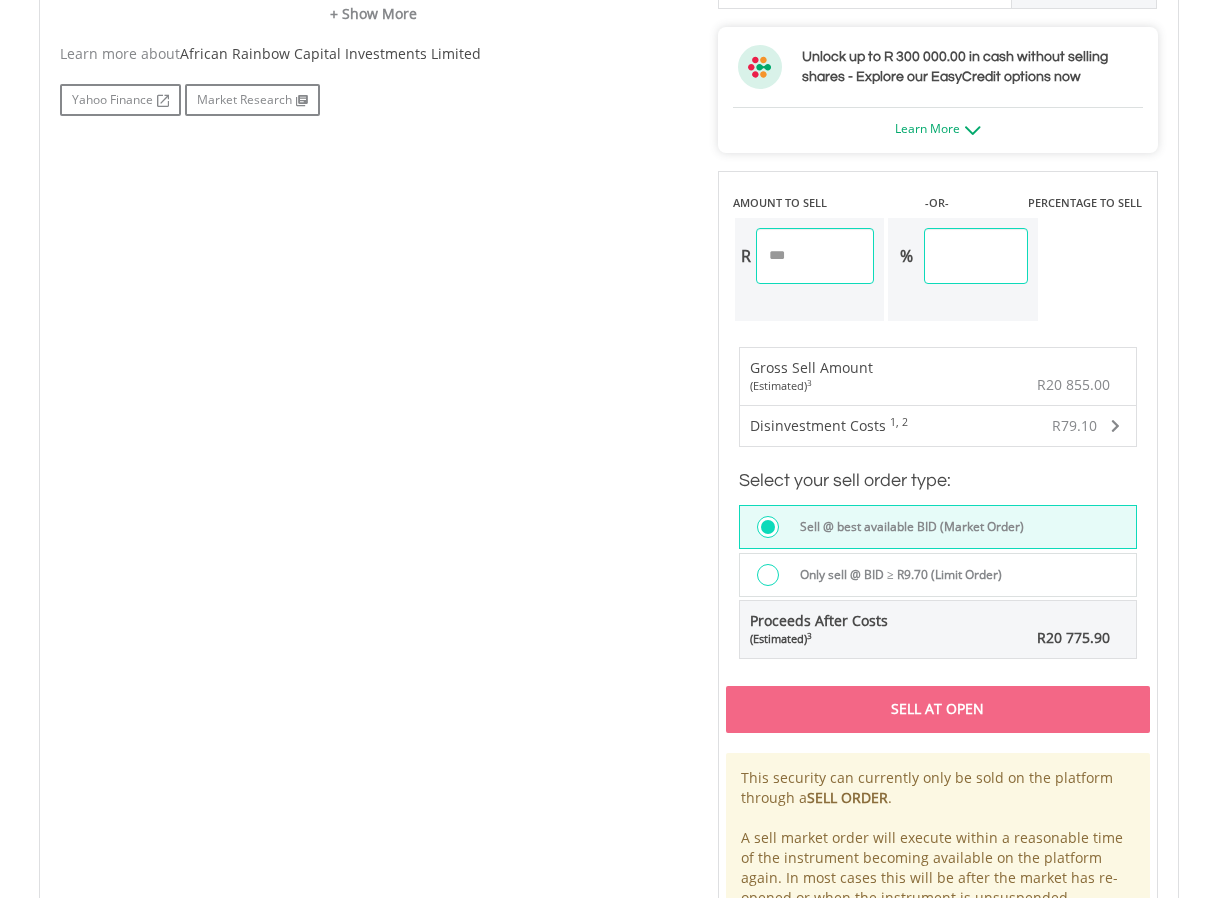 click on "Sell At Open" at bounding box center [938, 709] 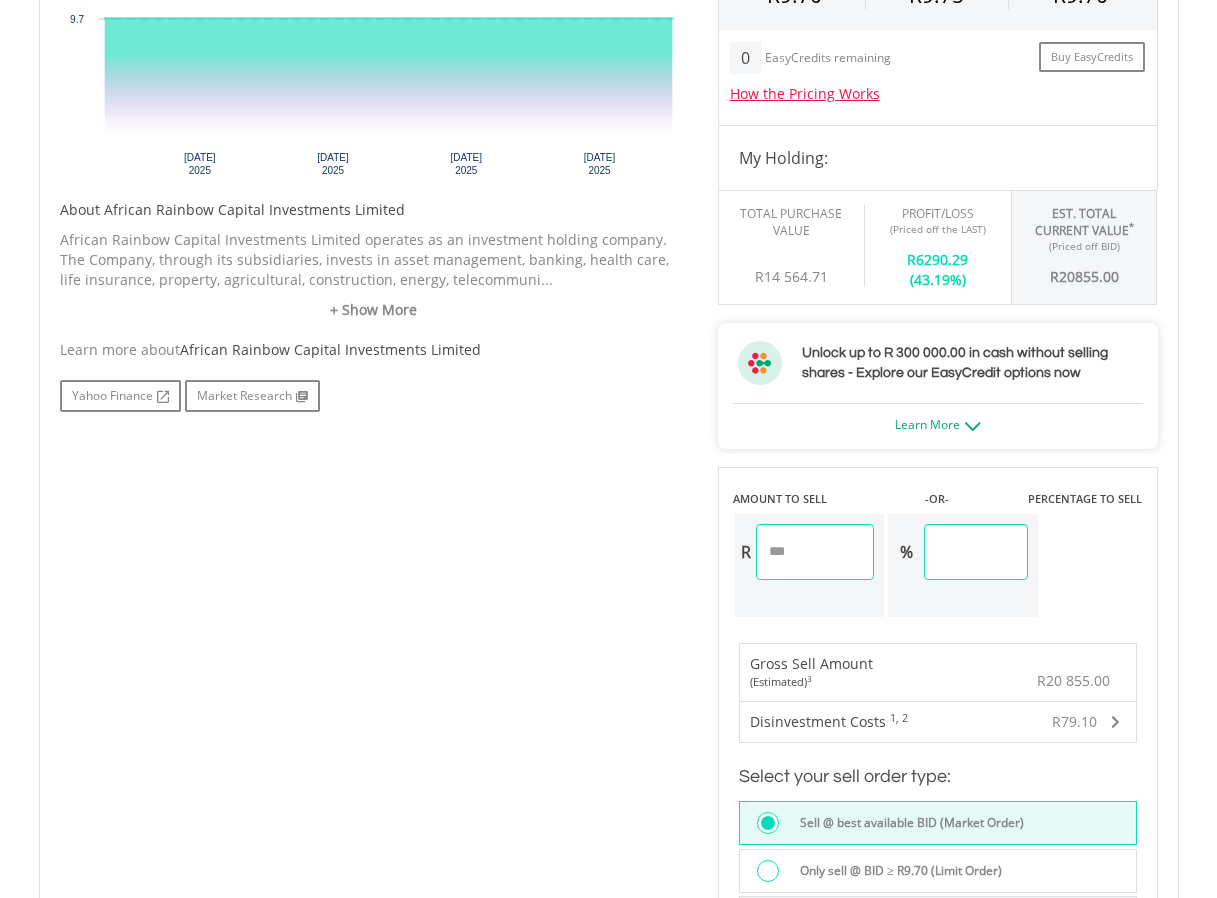 scroll, scrollTop: 800, scrollLeft: 0, axis: vertical 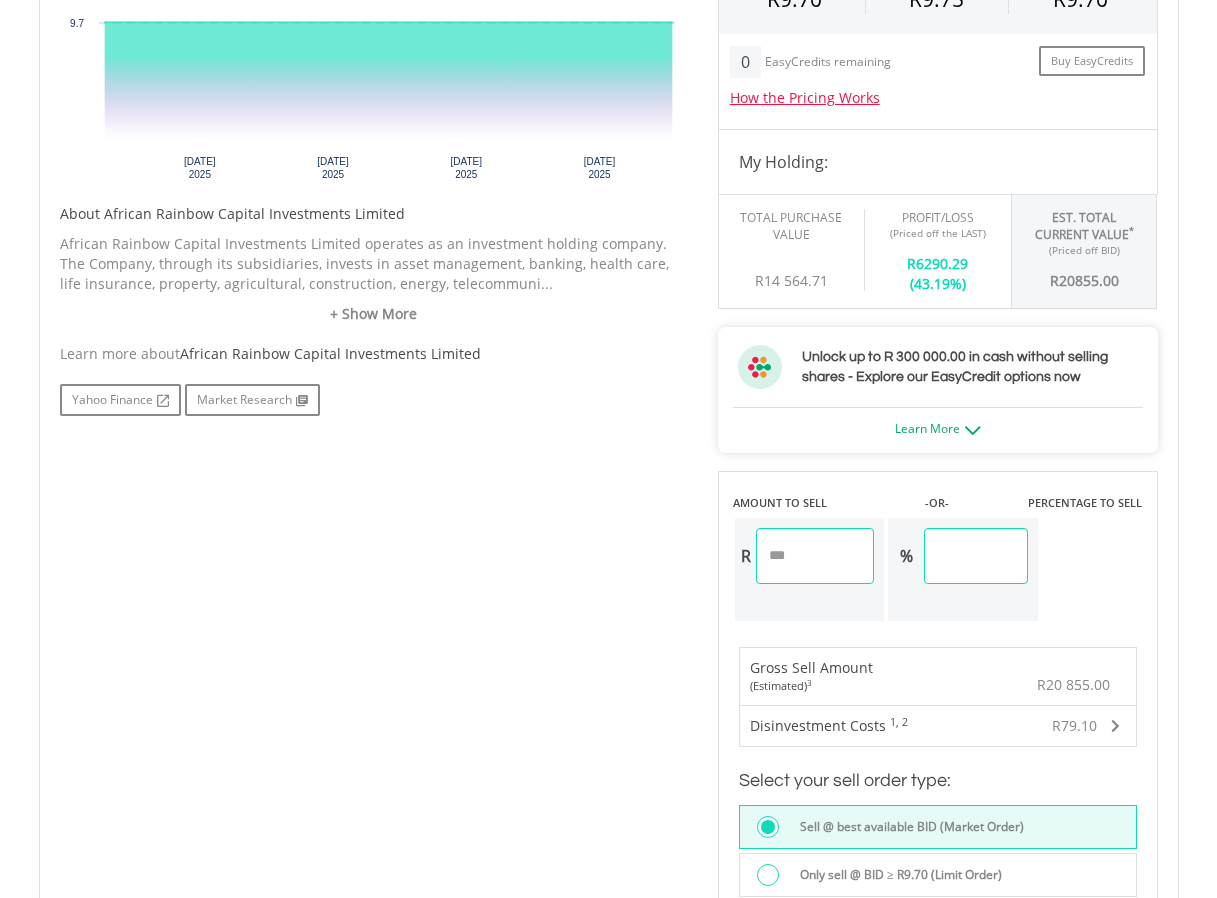 click on "********" at bounding box center [815, 556] 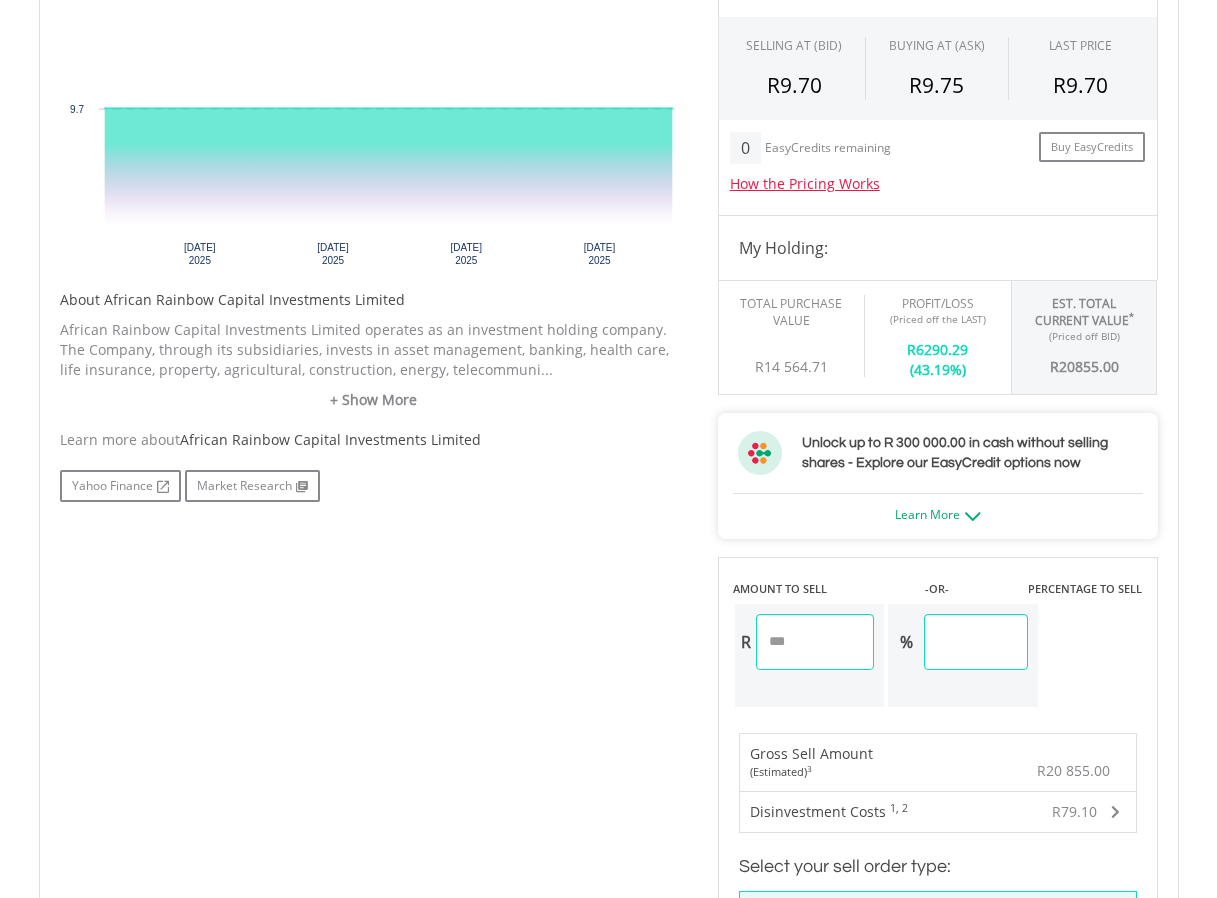 scroll, scrollTop: 700, scrollLeft: 0, axis: vertical 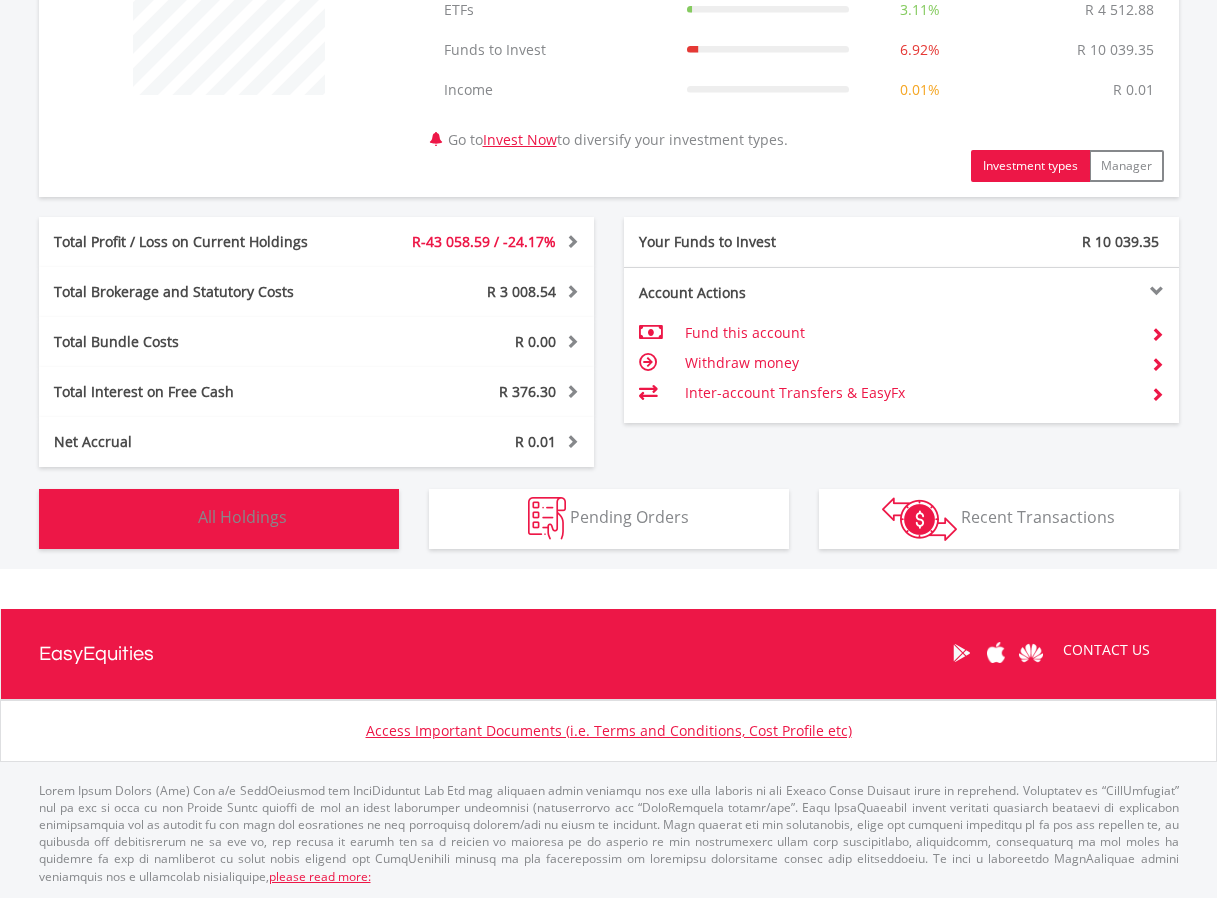 click on "Holdings
All Holdings" at bounding box center (219, 519) 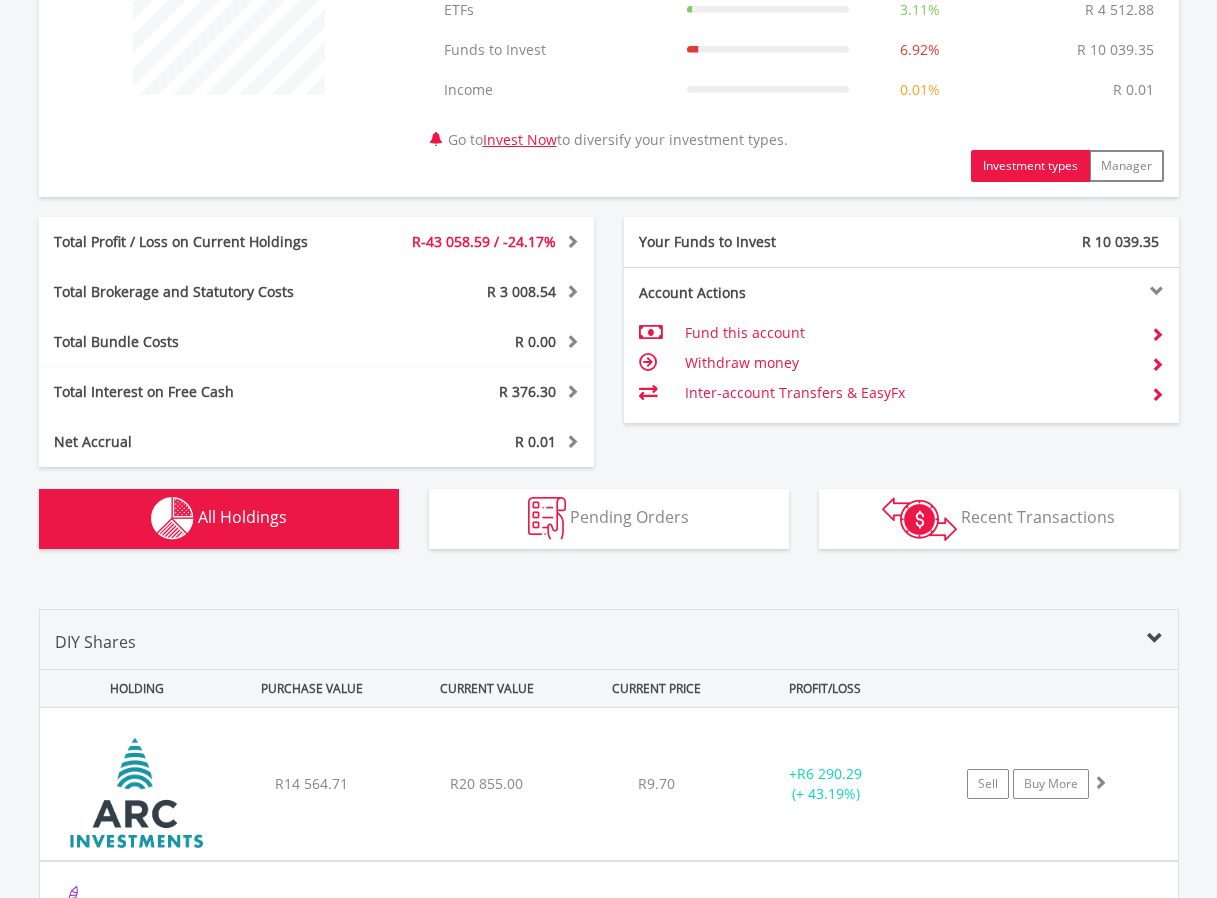 scroll, scrollTop: 1483, scrollLeft: 0, axis: vertical 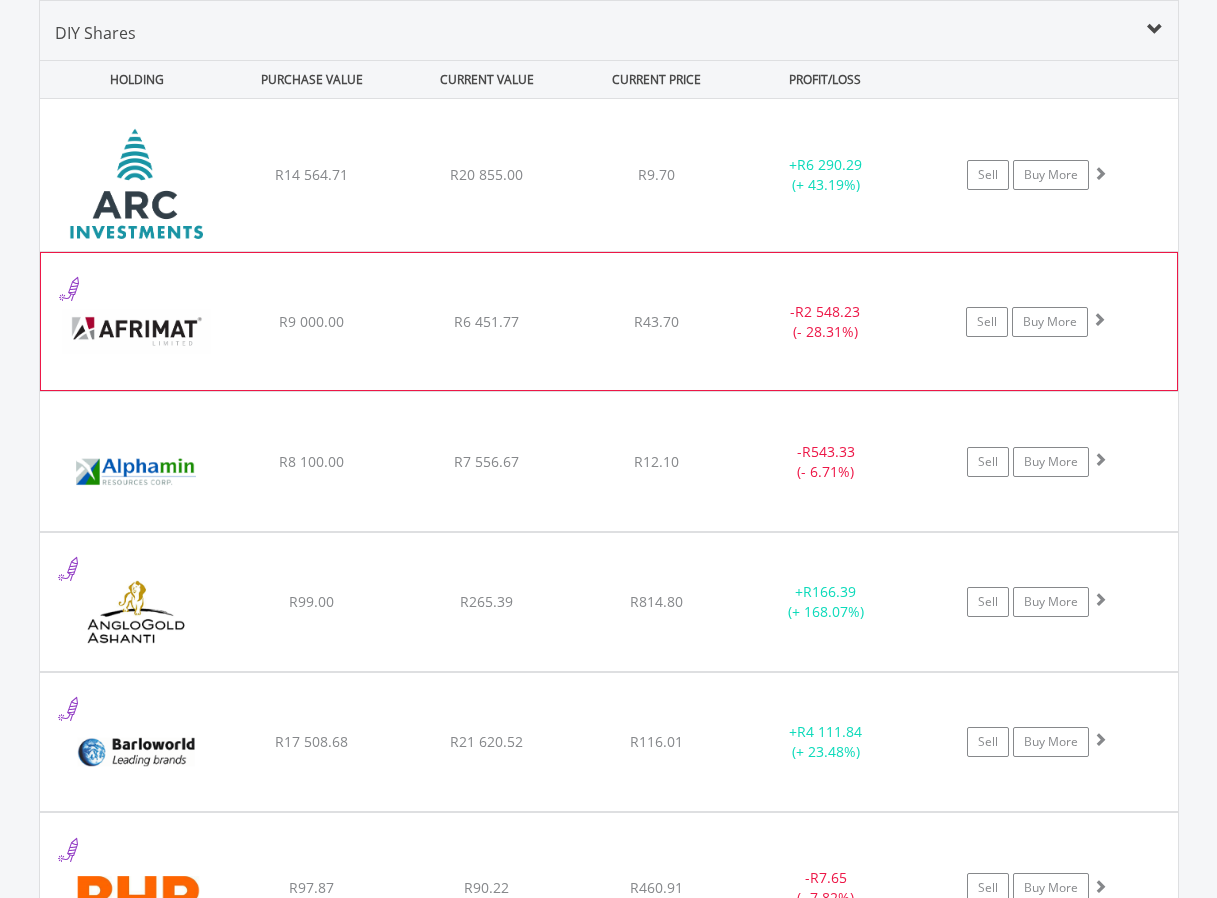 click on "﻿
Afrimat Limited
R9 000.00
R6 451.77
R43.70
-  R2 548.23 (- 28.31%)
Sell
Buy More" at bounding box center (609, 175) 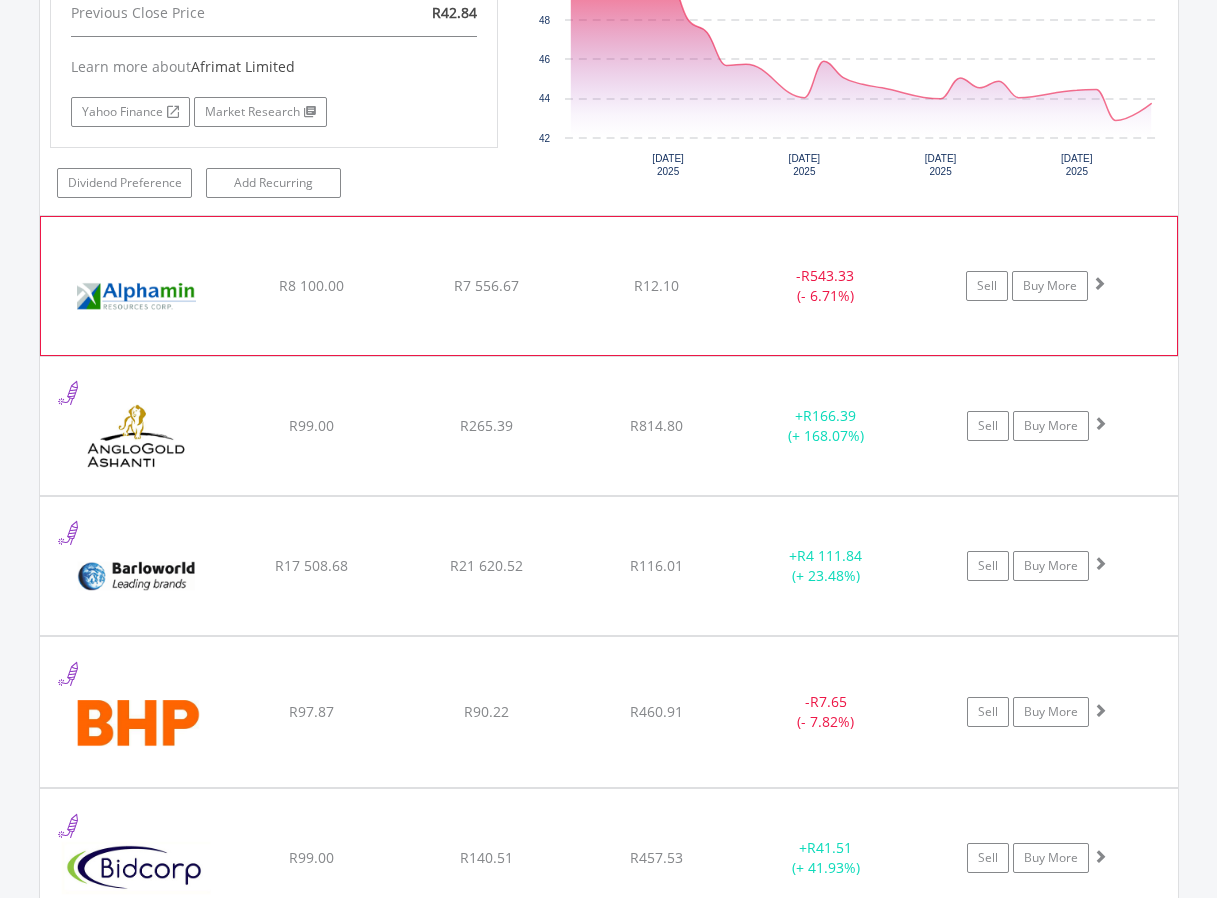 scroll, scrollTop: 2084, scrollLeft: 0, axis: vertical 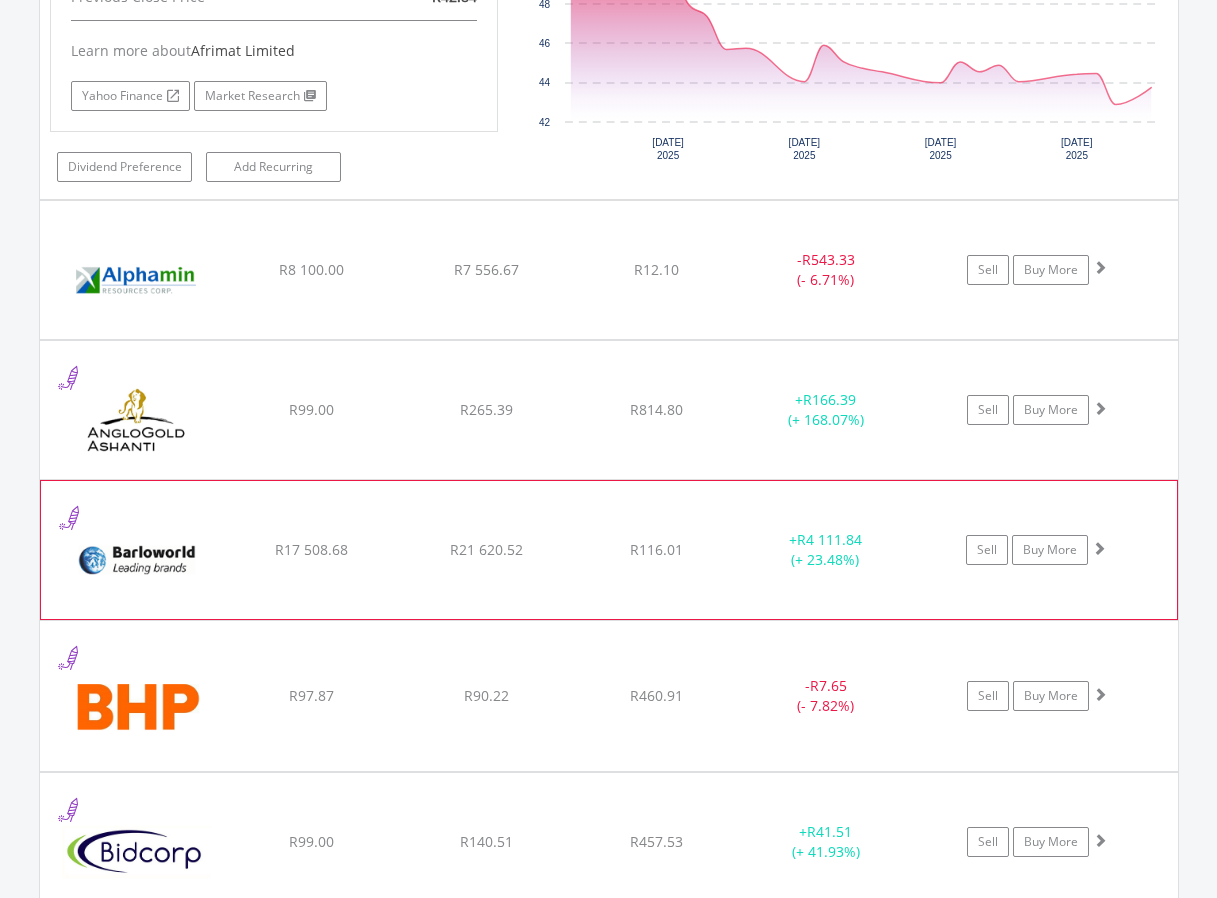 click on "R21 620.52" at bounding box center (486, -427) 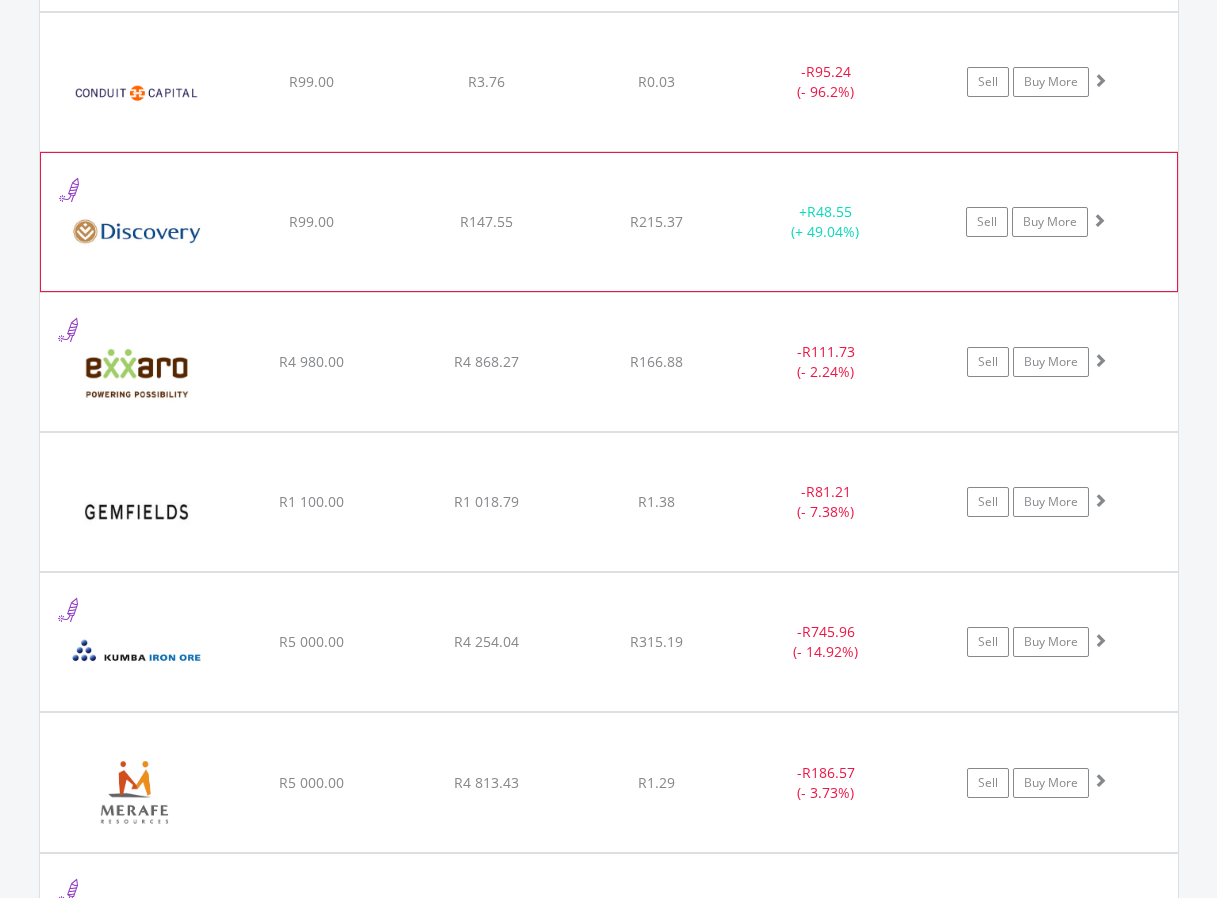scroll, scrollTop: 3584, scrollLeft: 0, axis: vertical 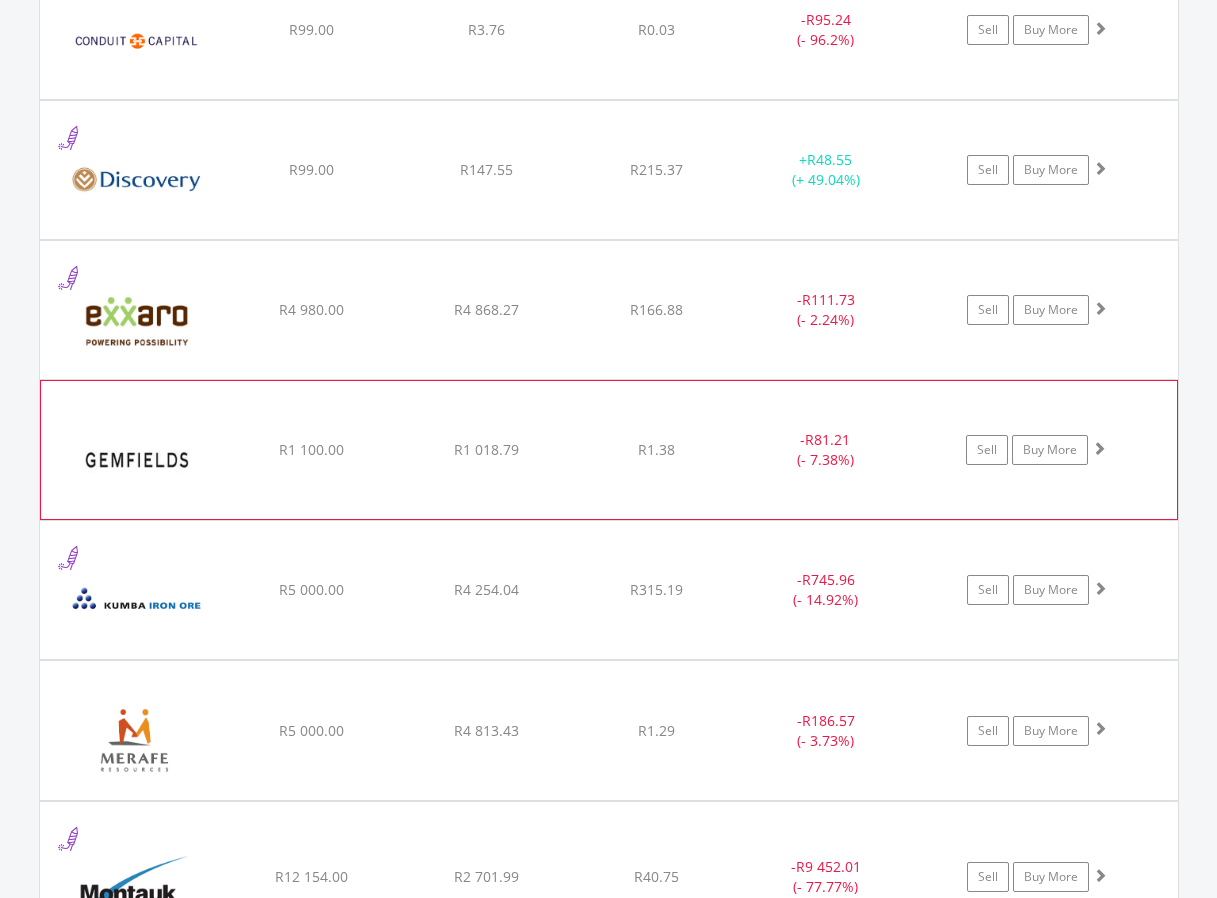 click on "R1 018.79" at bounding box center (486, -1926) 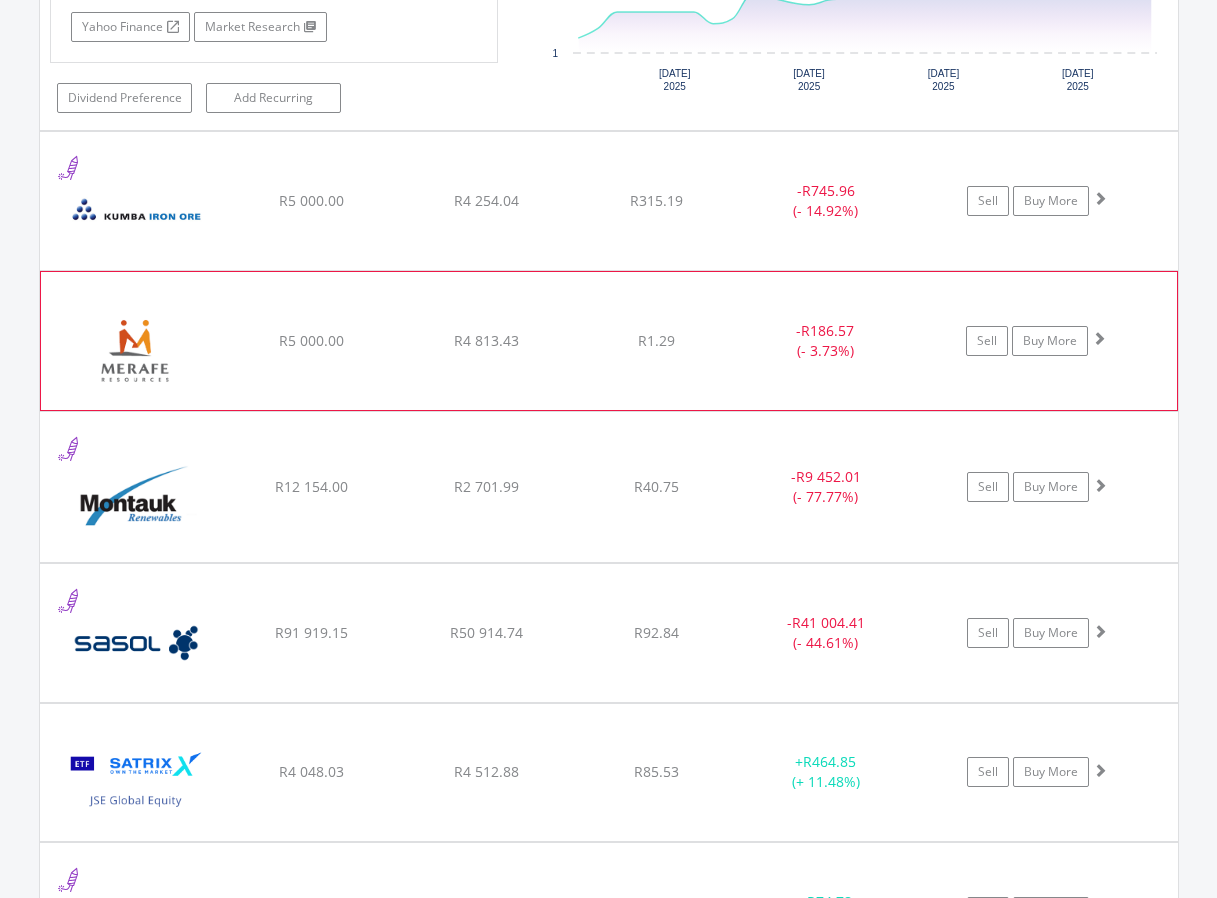 scroll, scrollTop: 4385, scrollLeft: 0, axis: vertical 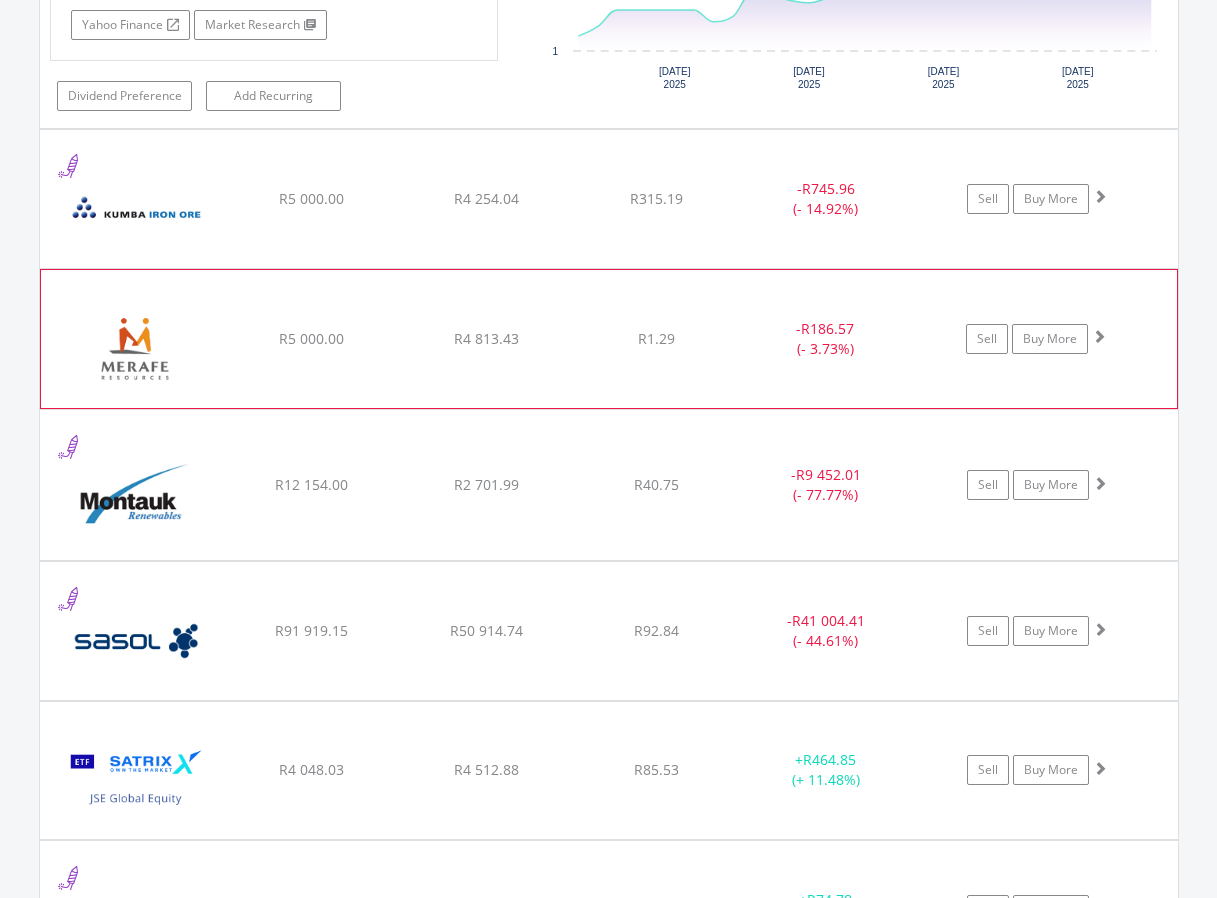 click on "﻿
Merafe Resources Limited
R5 000.00
R4 813.43
R1.29
-  R186.57 (- 3.73%)
Sell
Buy More" at bounding box center (609, -2727) 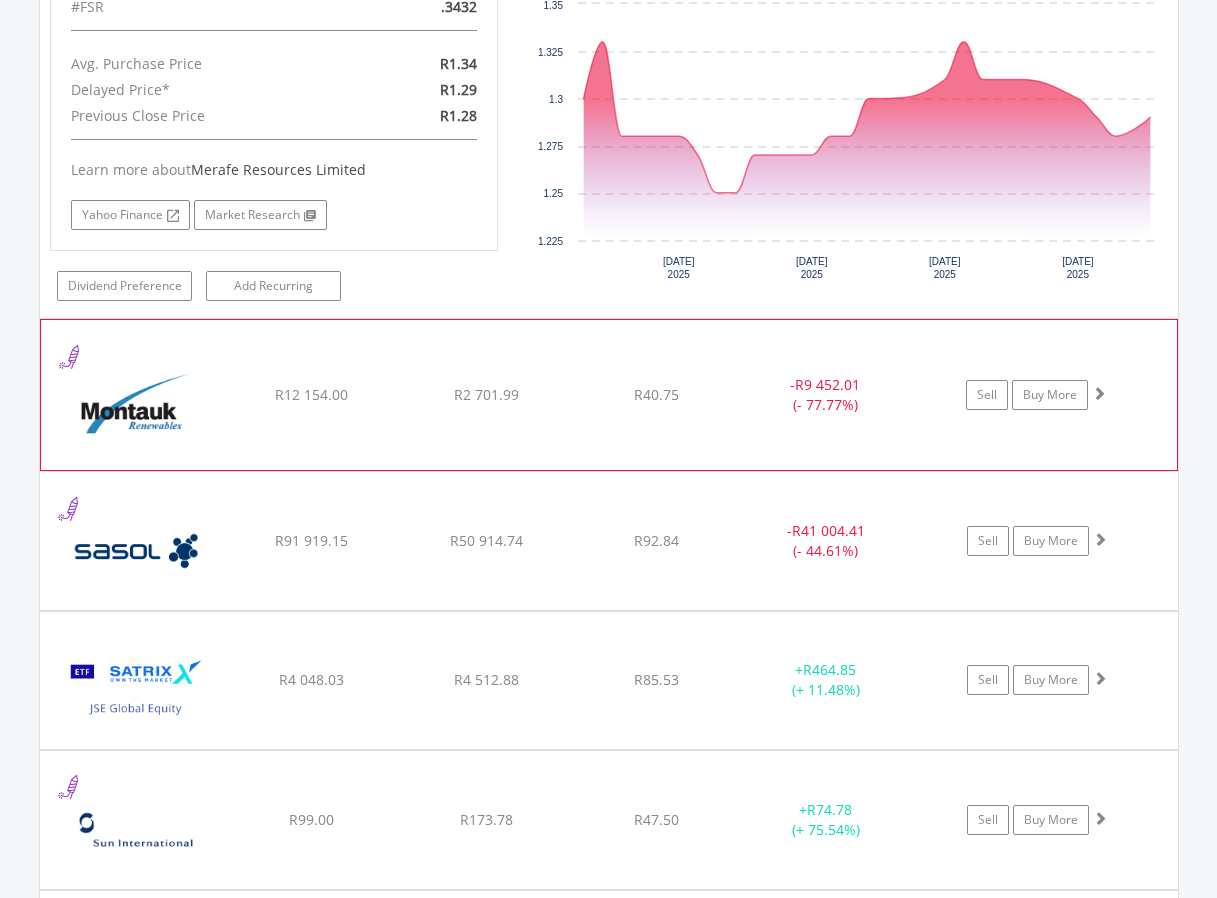 scroll, scrollTop: 4885, scrollLeft: 0, axis: vertical 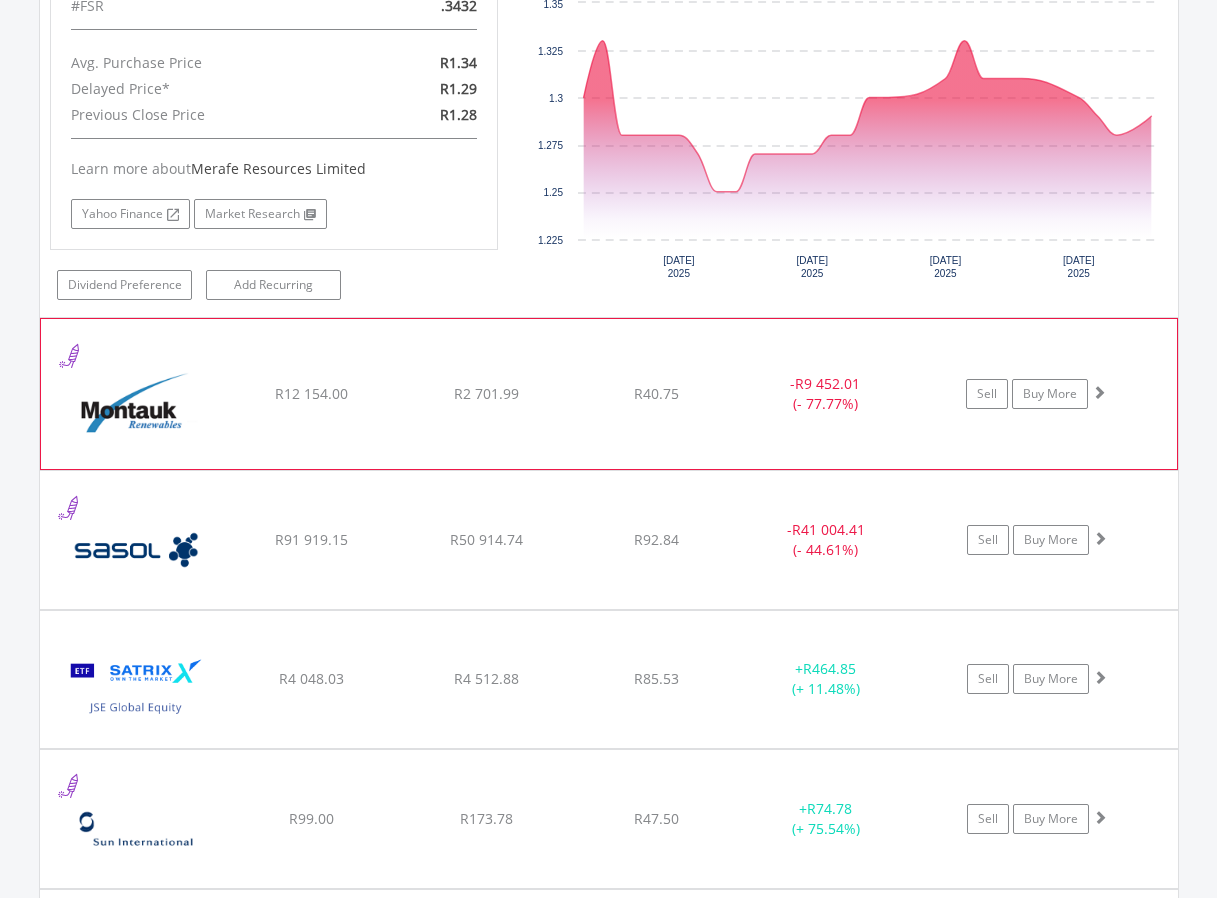 click on "﻿
Montauk Renewables In.
R12 154.00
R2 701.99
R40.75
-  R9 452.01 (- 77.77%)
Sell
Buy More" at bounding box center (609, -3227) 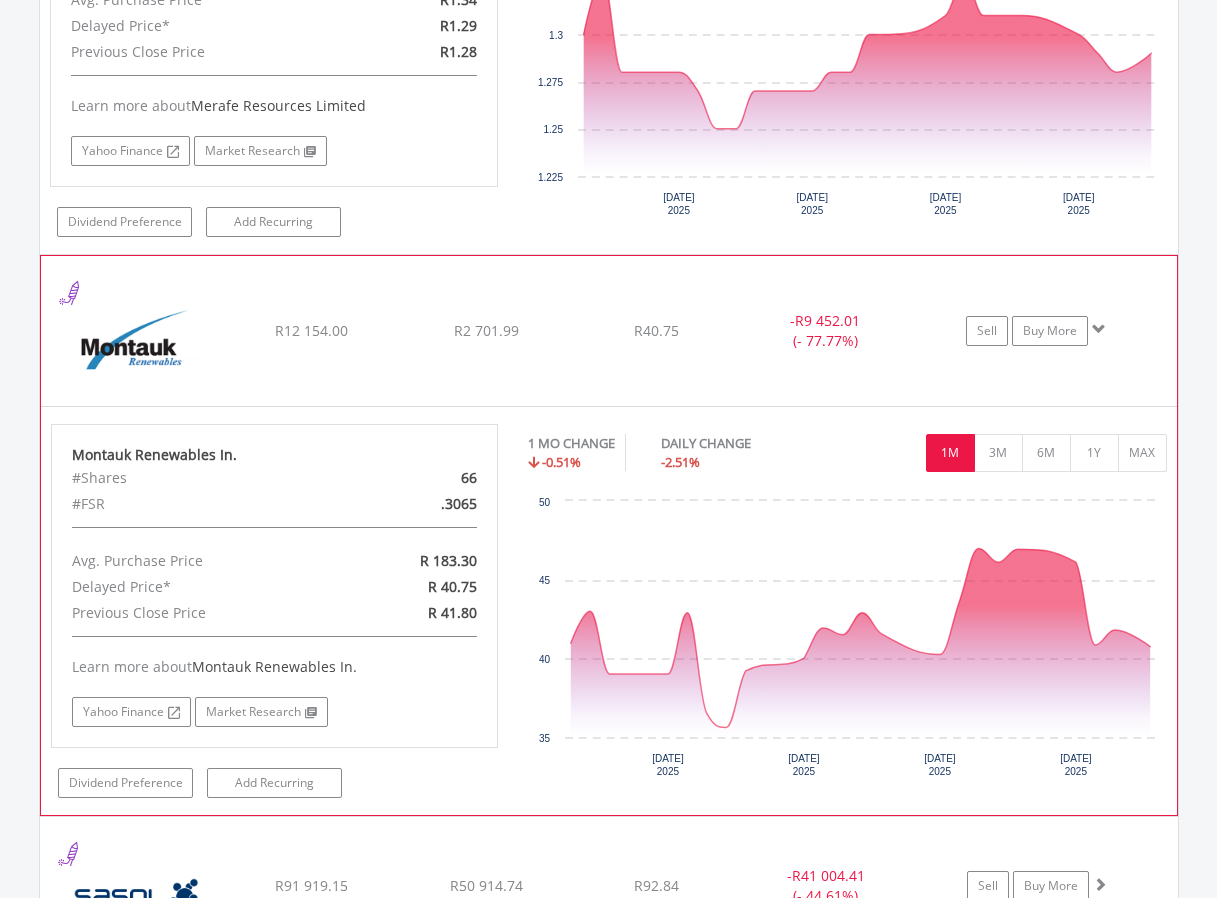 scroll, scrollTop: 5285, scrollLeft: 0, axis: vertical 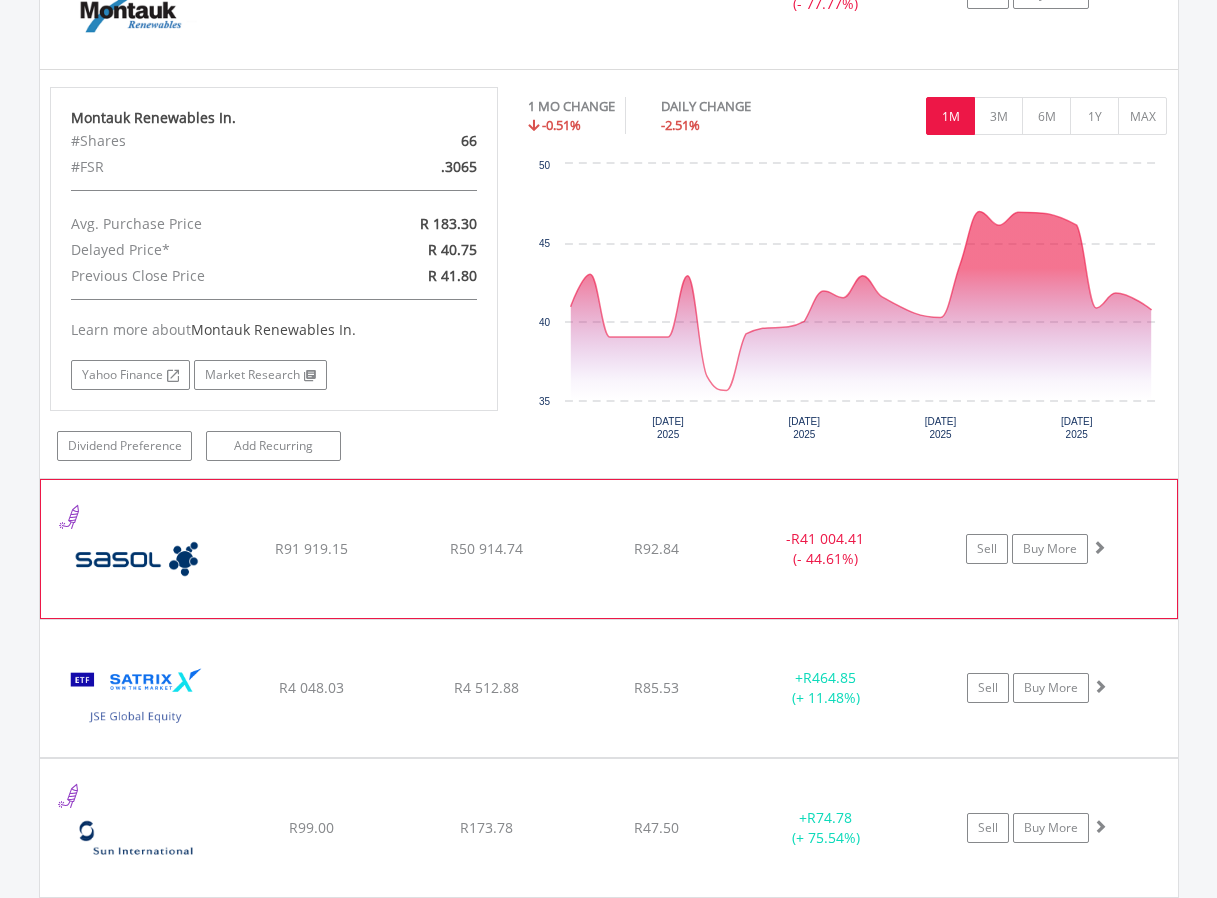 click on "﻿
Sasol Limited
R91 919.15
R50 914.74
R92.84
-  R41 004.41 (- 44.61%)
Sell
Buy More" at bounding box center [609, -3627] 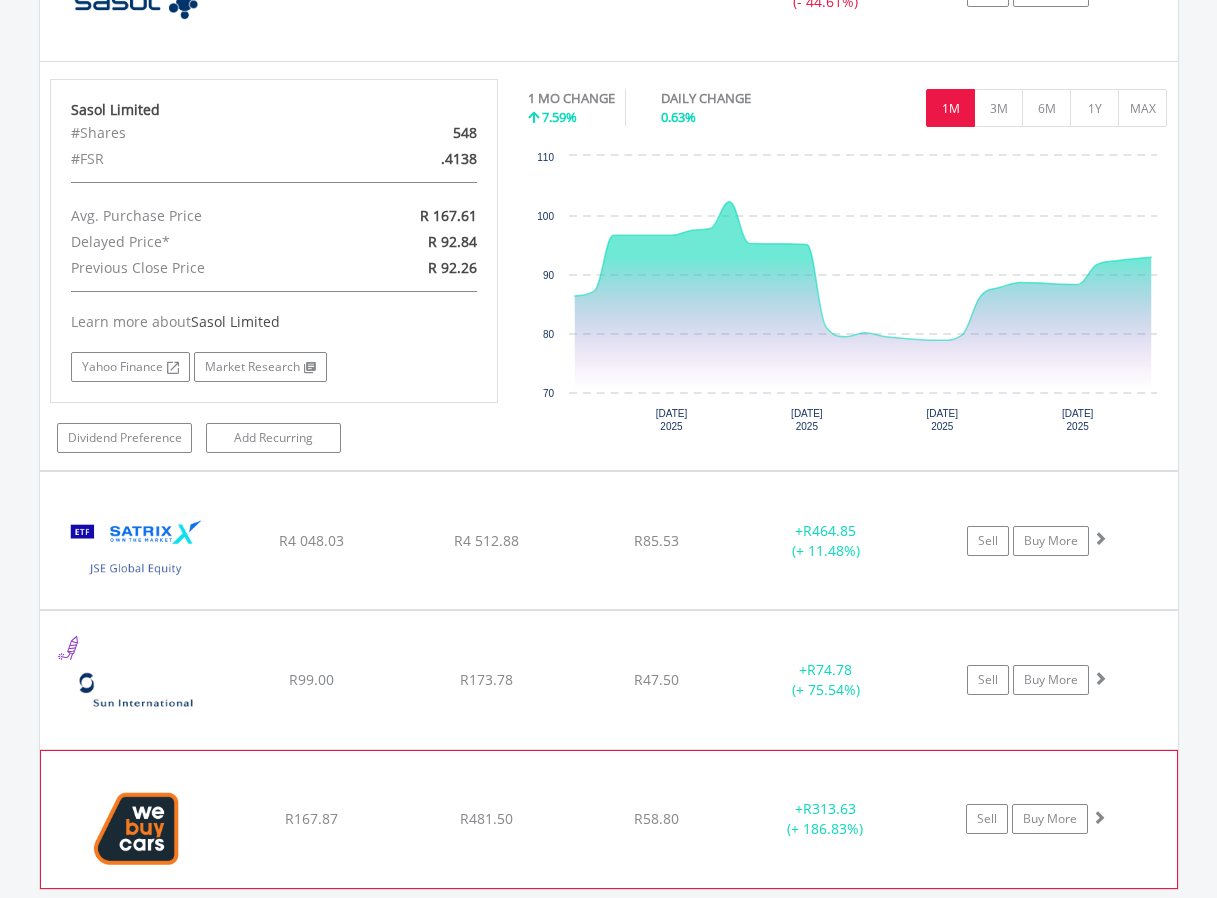 scroll, scrollTop: 5785, scrollLeft: 0, axis: vertical 